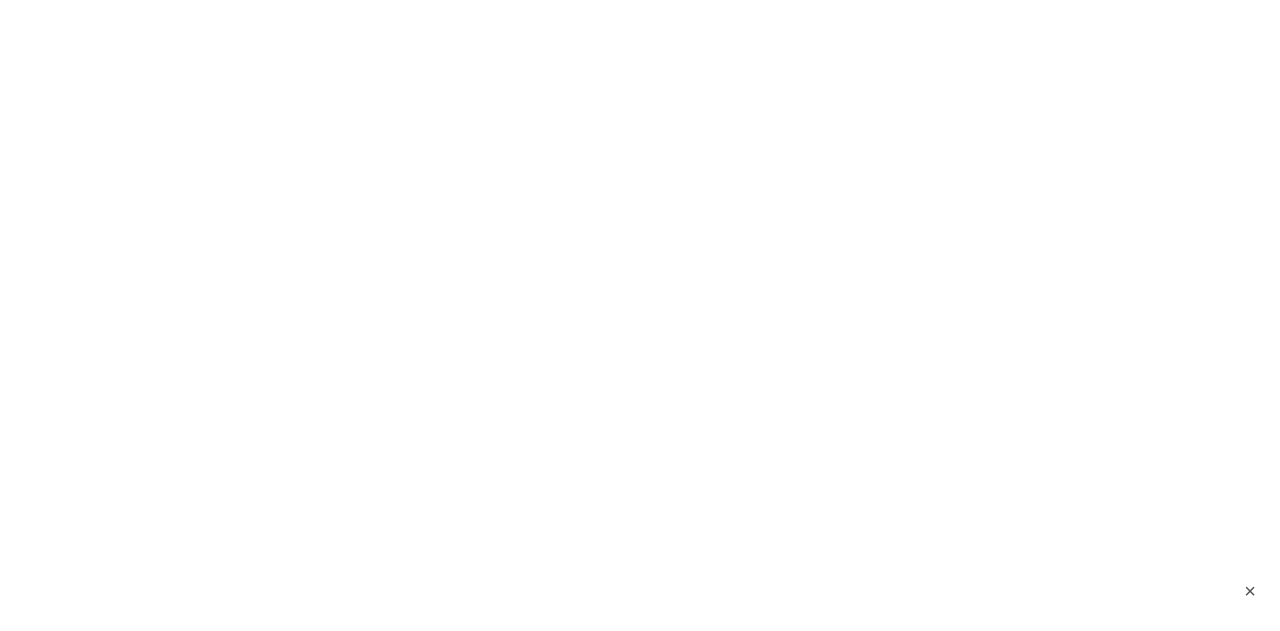 scroll, scrollTop: 0, scrollLeft: 0, axis: both 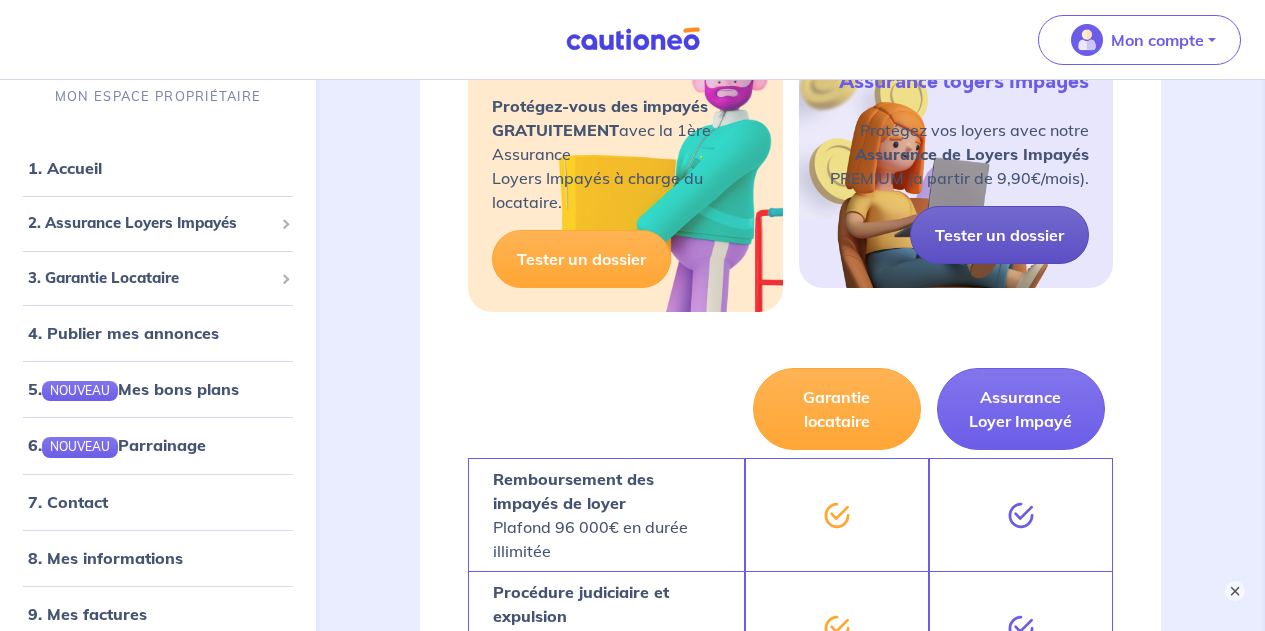 click on "Tester un dossier" at bounding box center [999, 235] 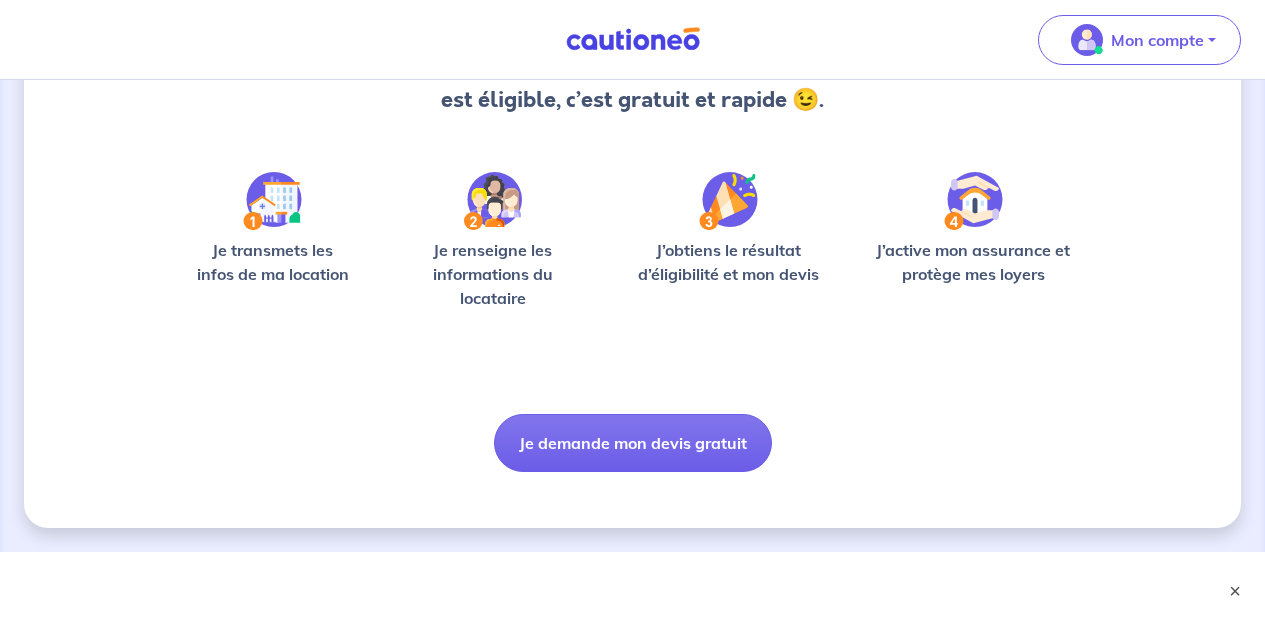 scroll, scrollTop: 253, scrollLeft: 0, axis: vertical 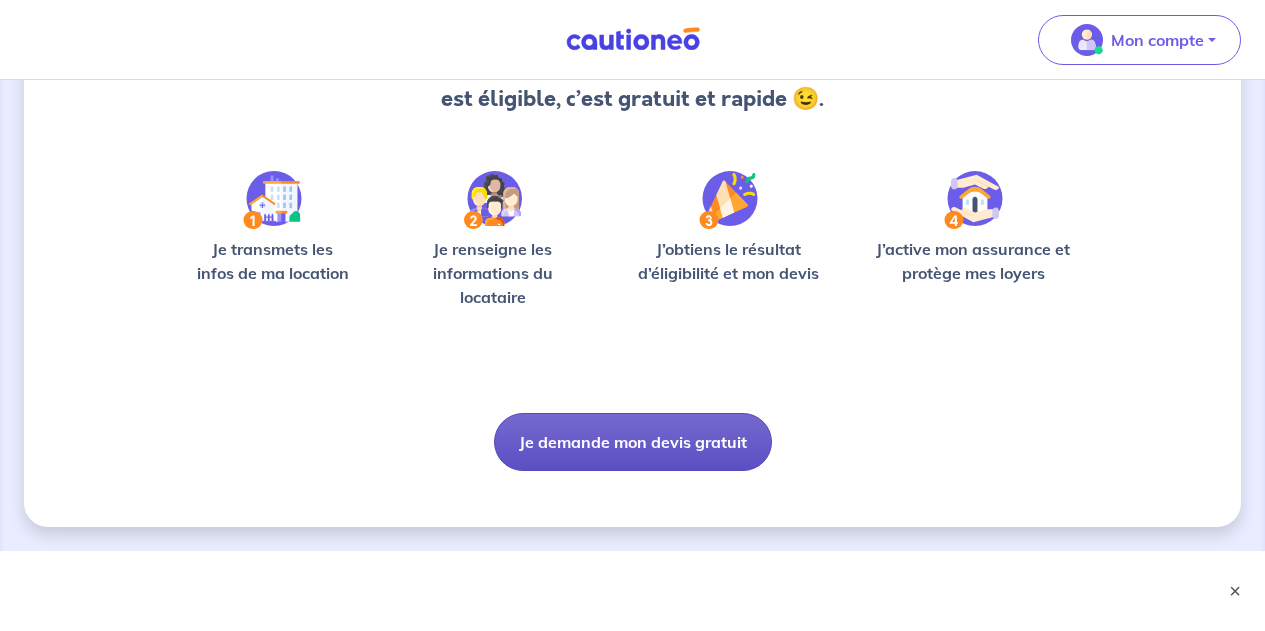 click on "Je demande mon devis gratuit" at bounding box center [633, 442] 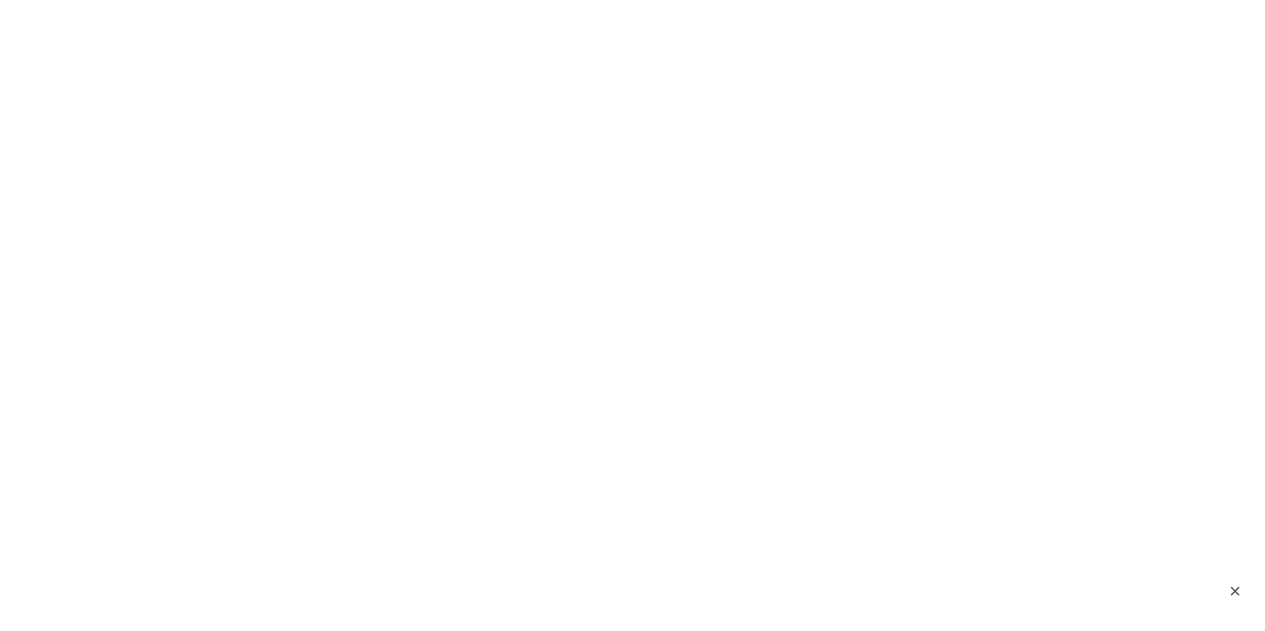 scroll, scrollTop: 0, scrollLeft: 0, axis: both 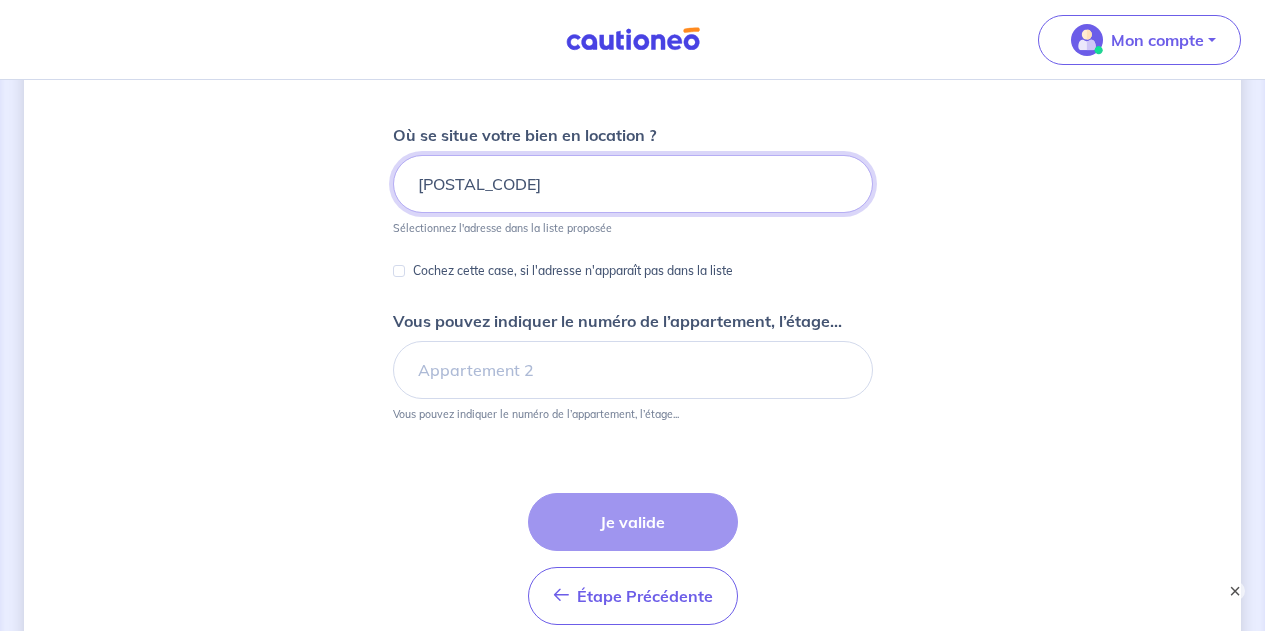 type on "94100" 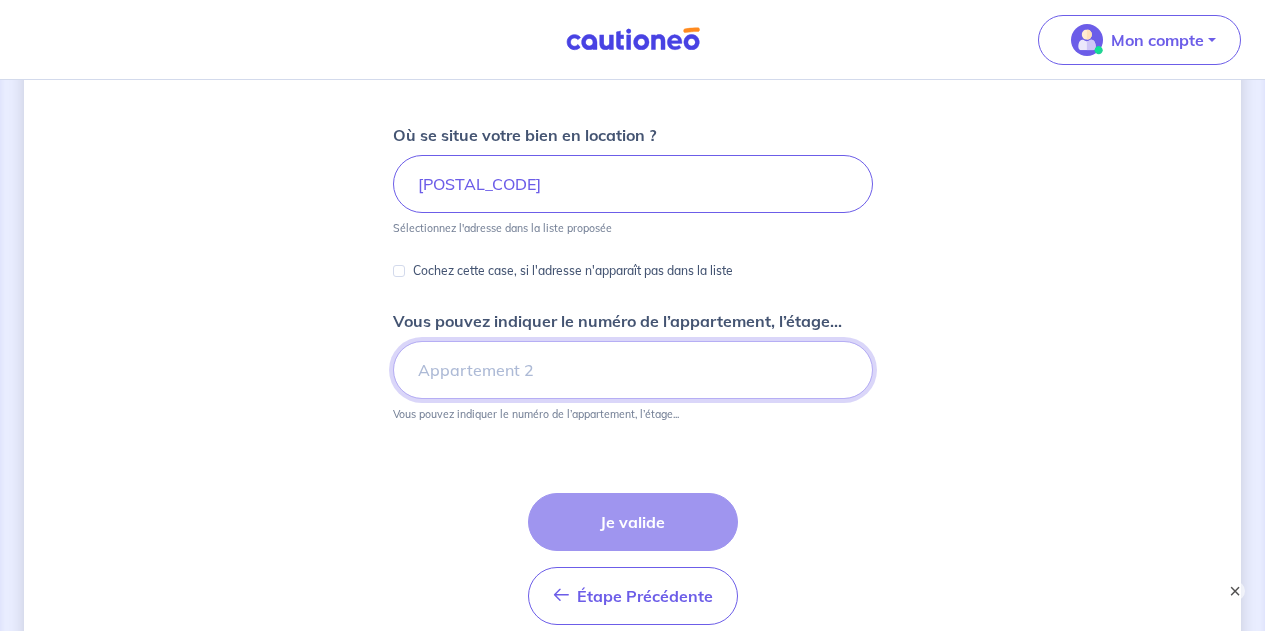 click on "Vous pouvez indiquer le numéro de l’appartement, l’étage..." at bounding box center [633, 370] 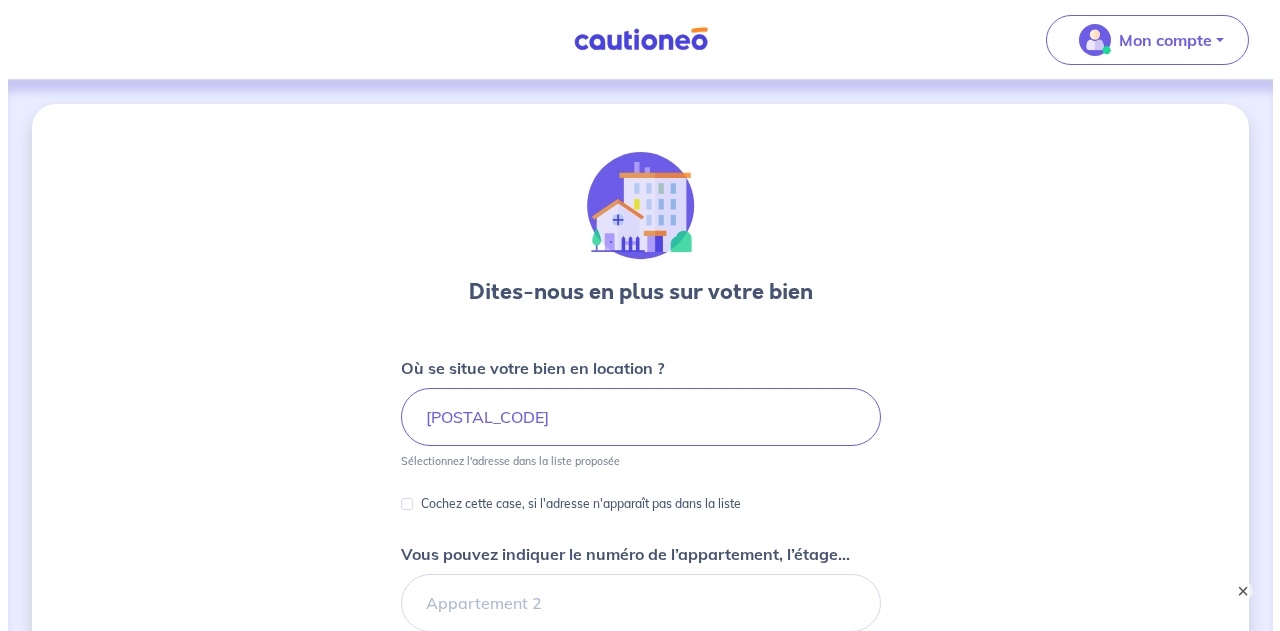 scroll, scrollTop: 0, scrollLeft: 0, axis: both 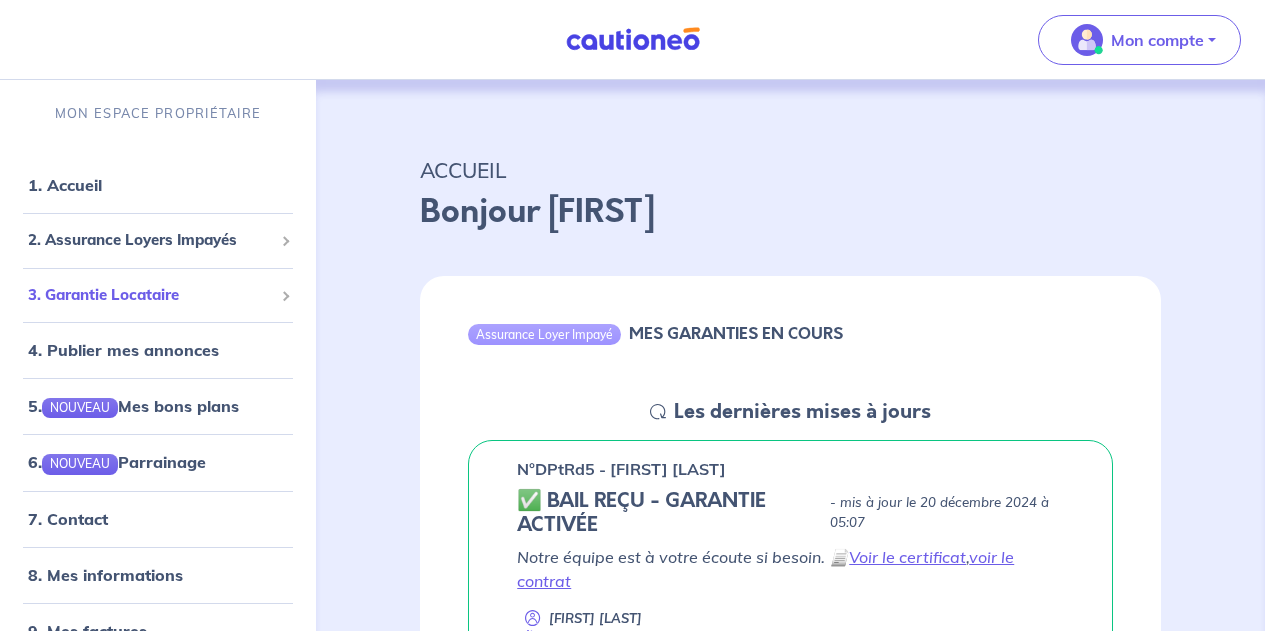 click on "3. Garantie Locataire" at bounding box center [150, 295] 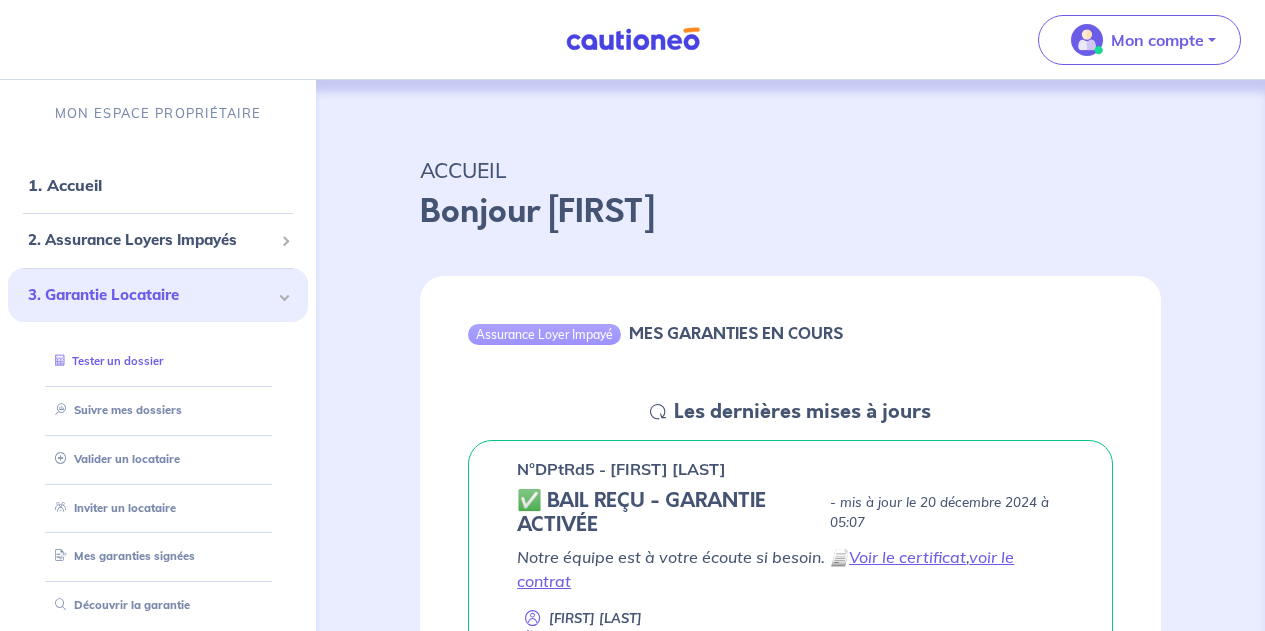 click on "Tester un dossier" at bounding box center [105, 361] 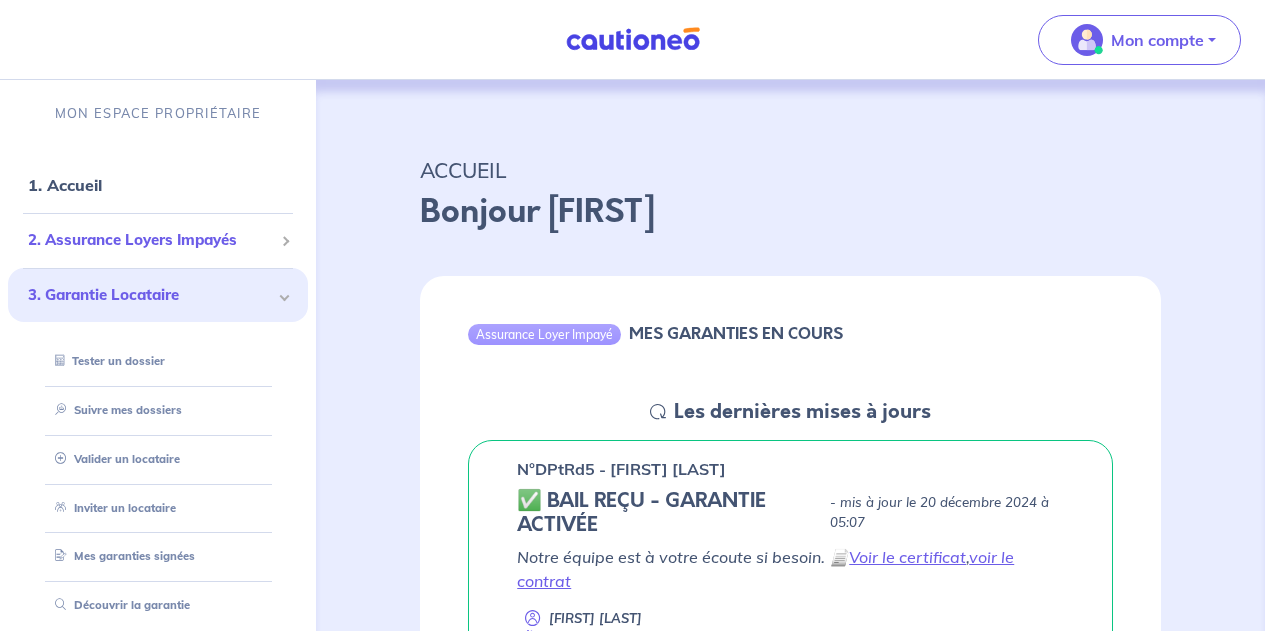 click on "2. Assurance Loyers Impayés" at bounding box center (150, 240) 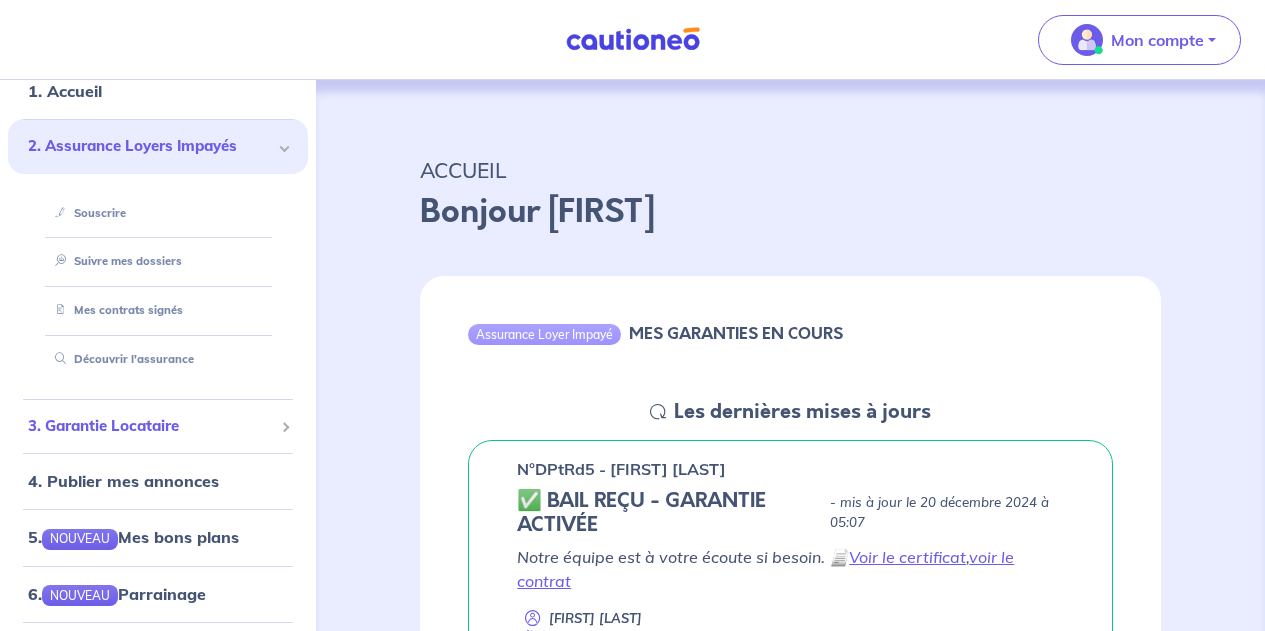 scroll, scrollTop: 100, scrollLeft: 0, axis: vertical 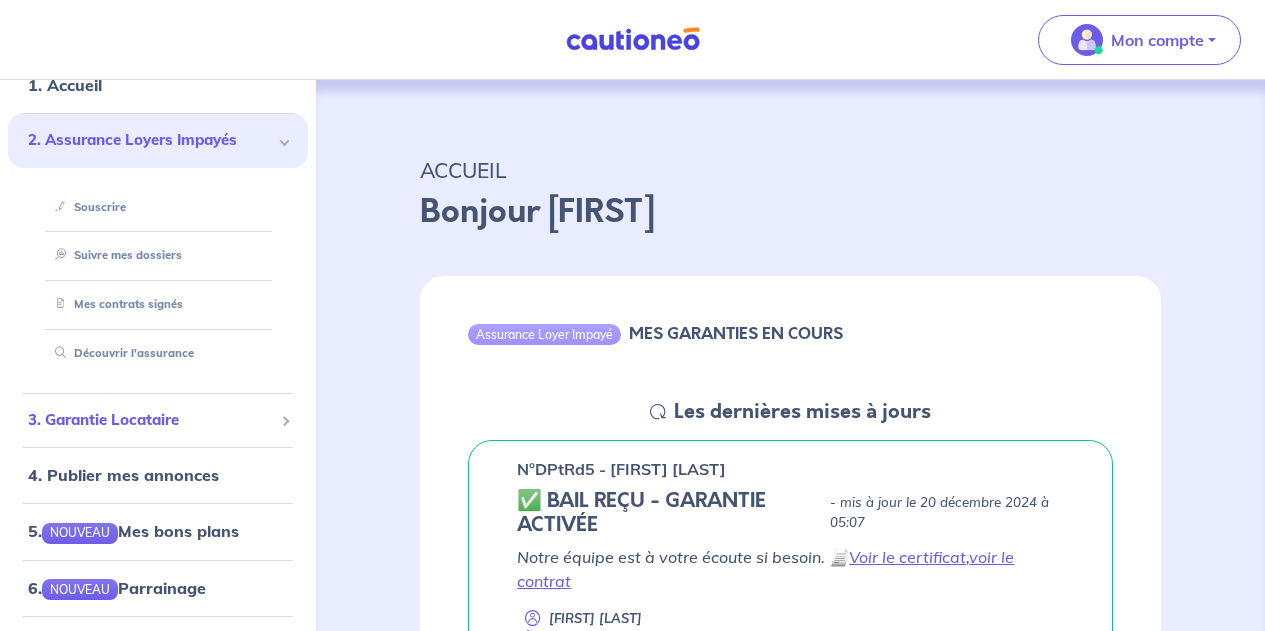 click on "3. Garantie Locataire" at bounding box center (150, 420) 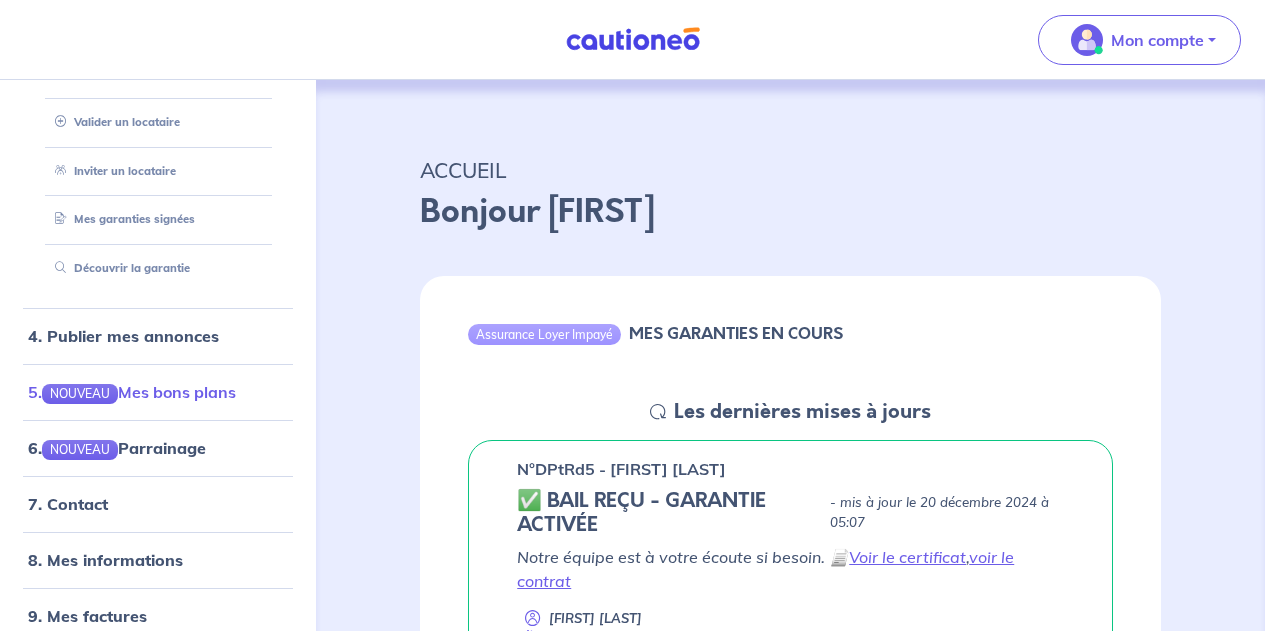 scroll, scrollTop: 343, scrollLeft: 0, axis: vertical 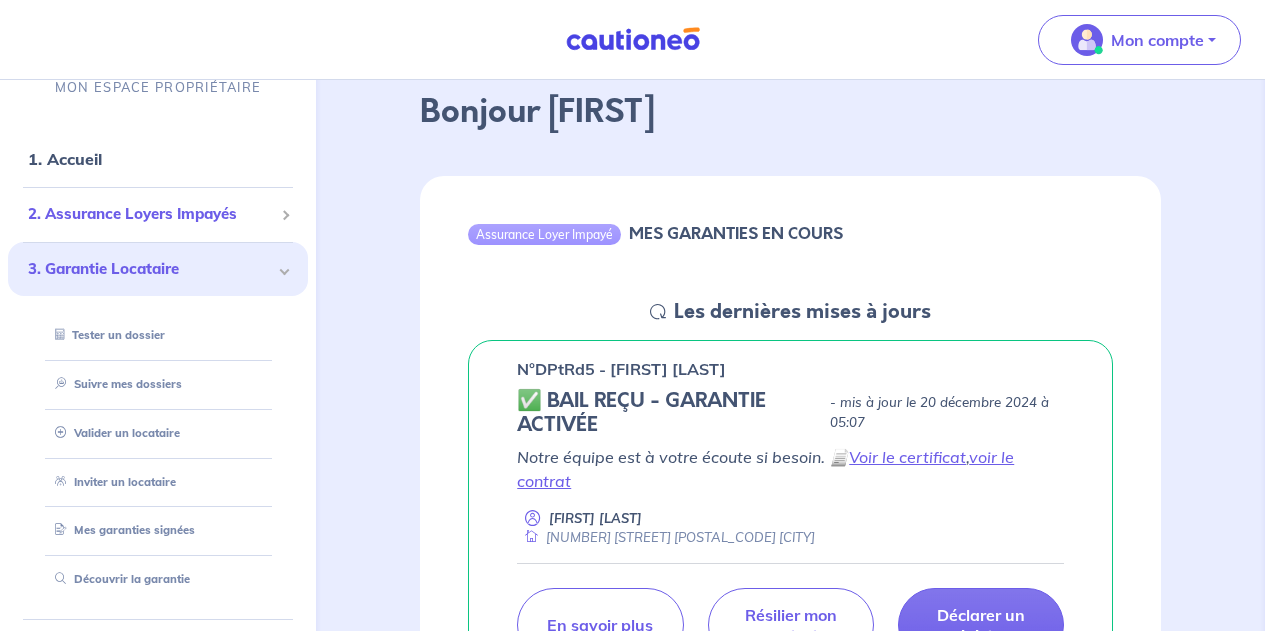 click on "2. Assurance Loyers Impayés" at bounding box center [150, 214] 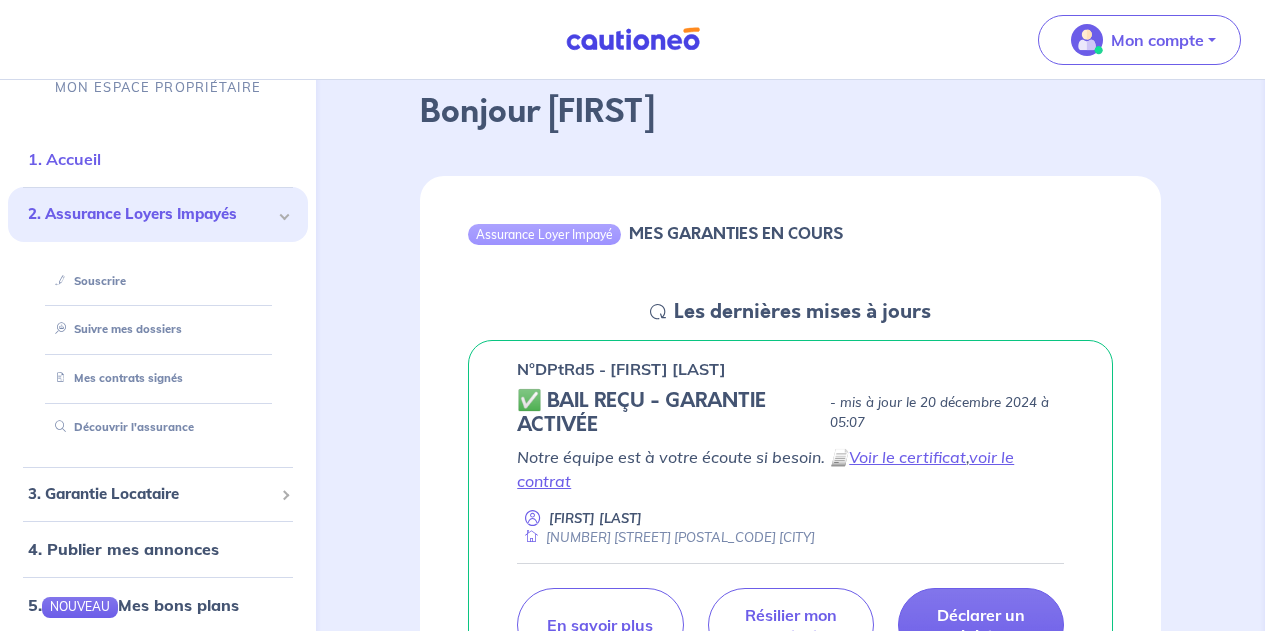 click on "1. Accueil" at bounding box center [64, 159] 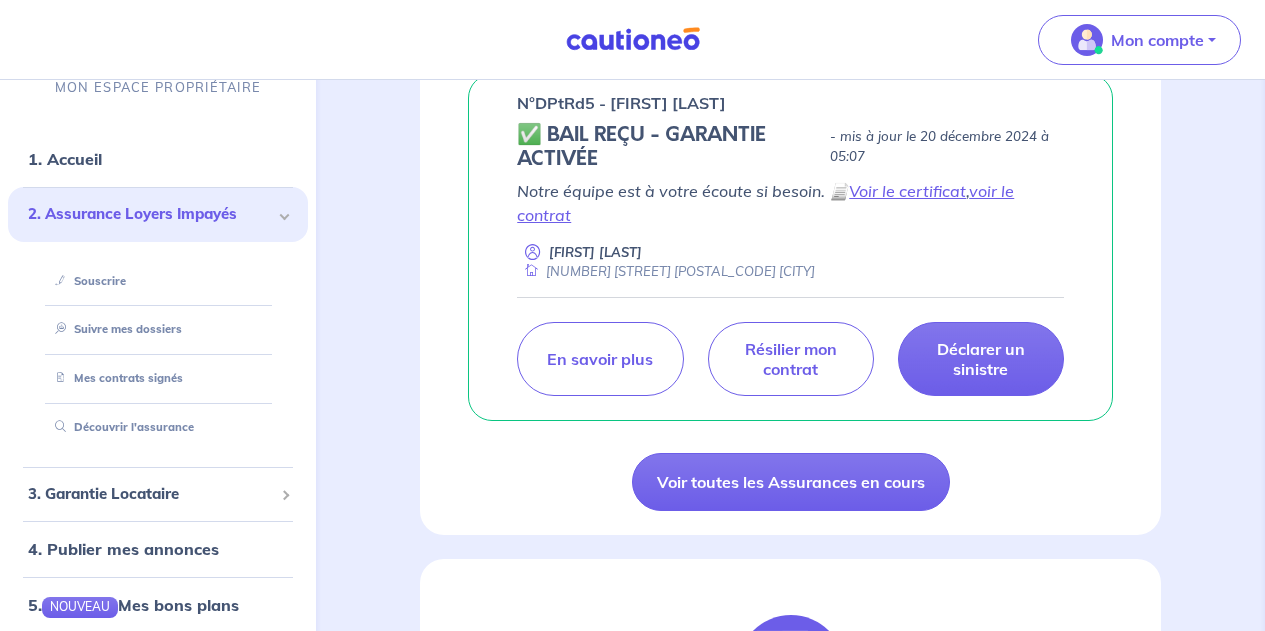 scroll, scrollTop: 433, scrollLeft: 0, axis: vertical 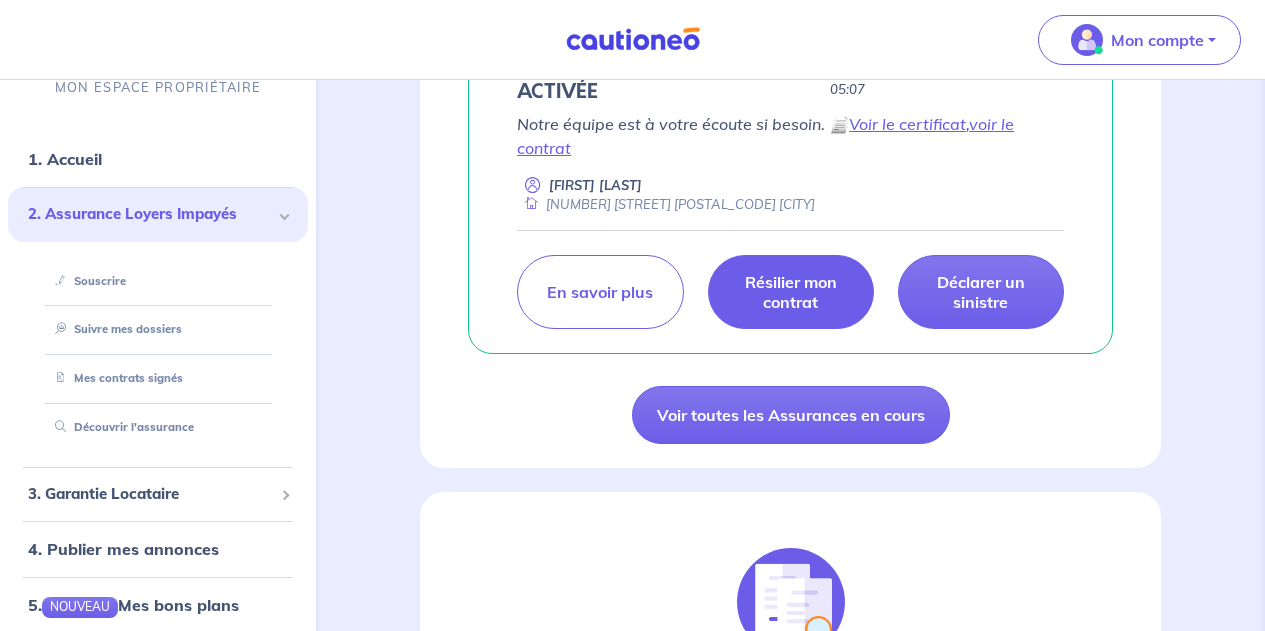 click on "Résilier mon contrat" at bounding box center [791, 292] 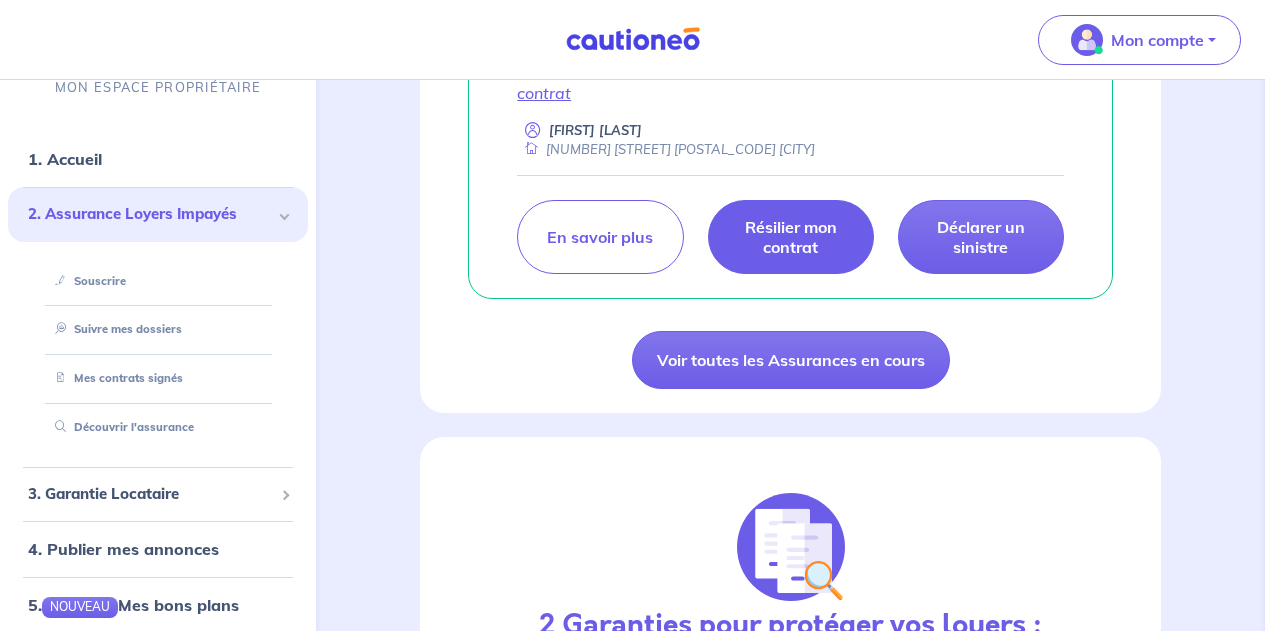 scroll, scrollTop: 466, scrollLeft: 0, axis: vertical 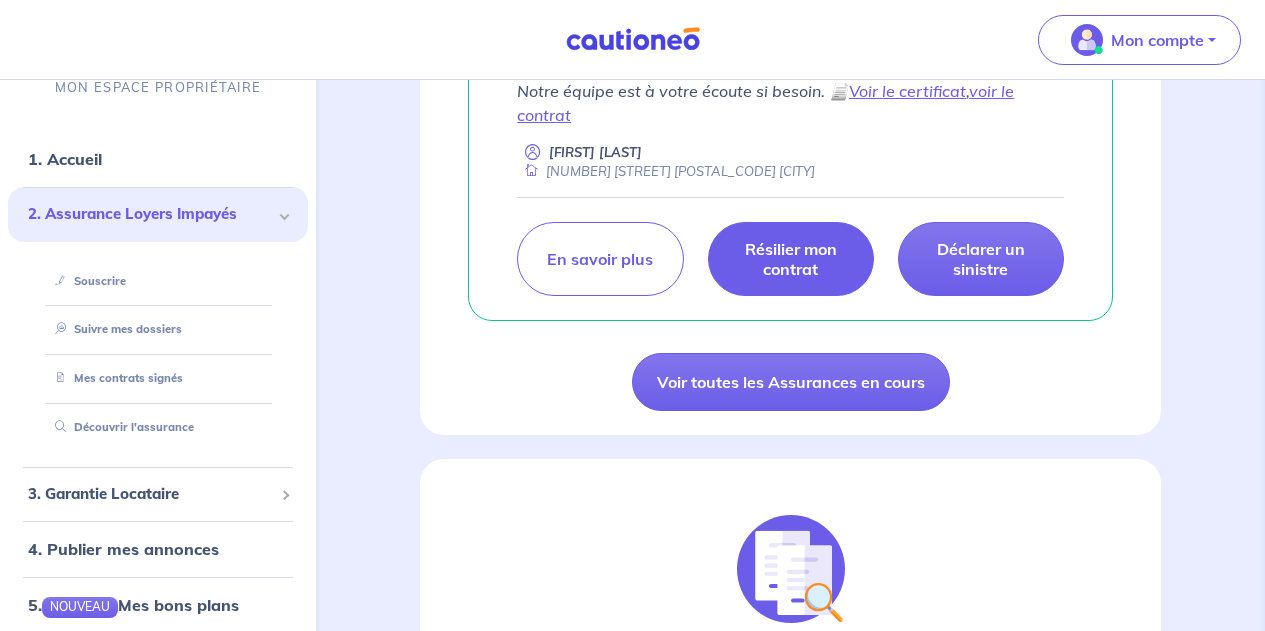 click on "Résilier mon contrat" at bounding box center [791, 259] 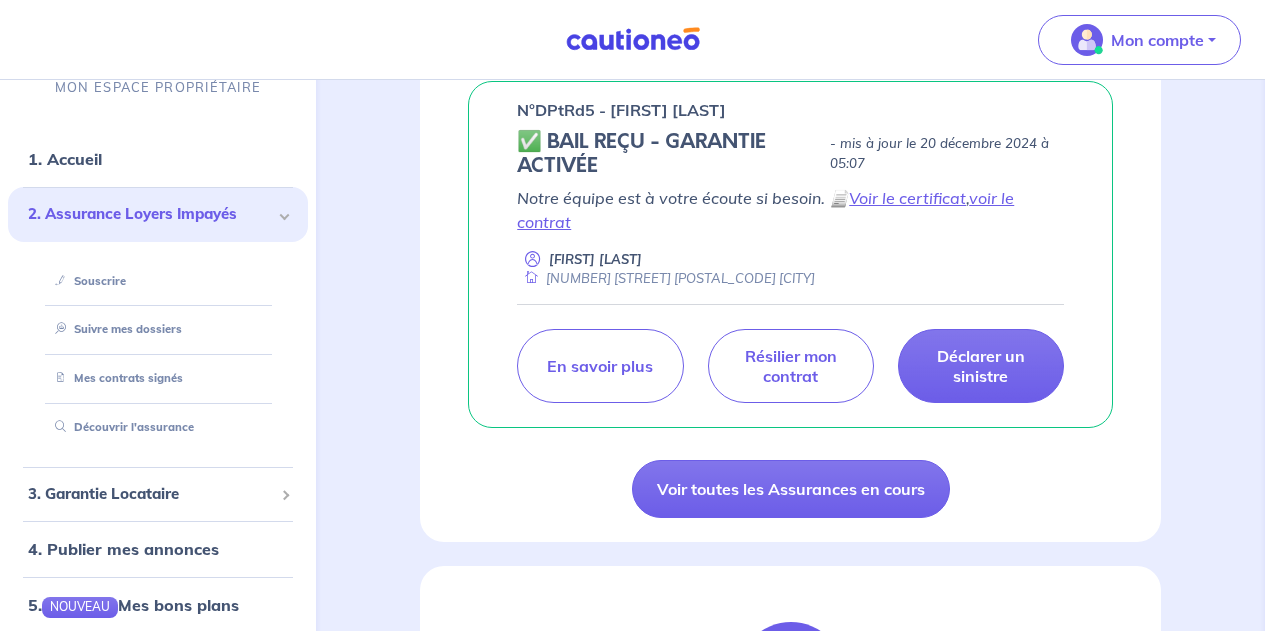scroll, scrollTop: 333, scrollLeft: 0, axis: vertical 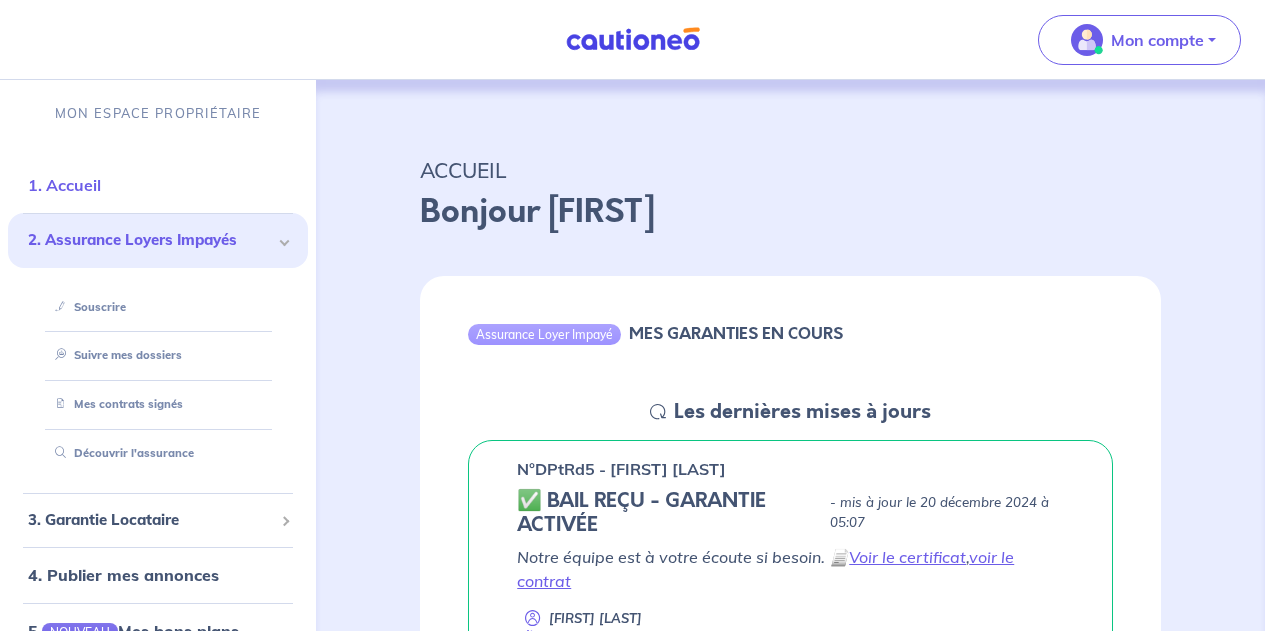 click on "1. Accueil" at bounding box center [64, 185] 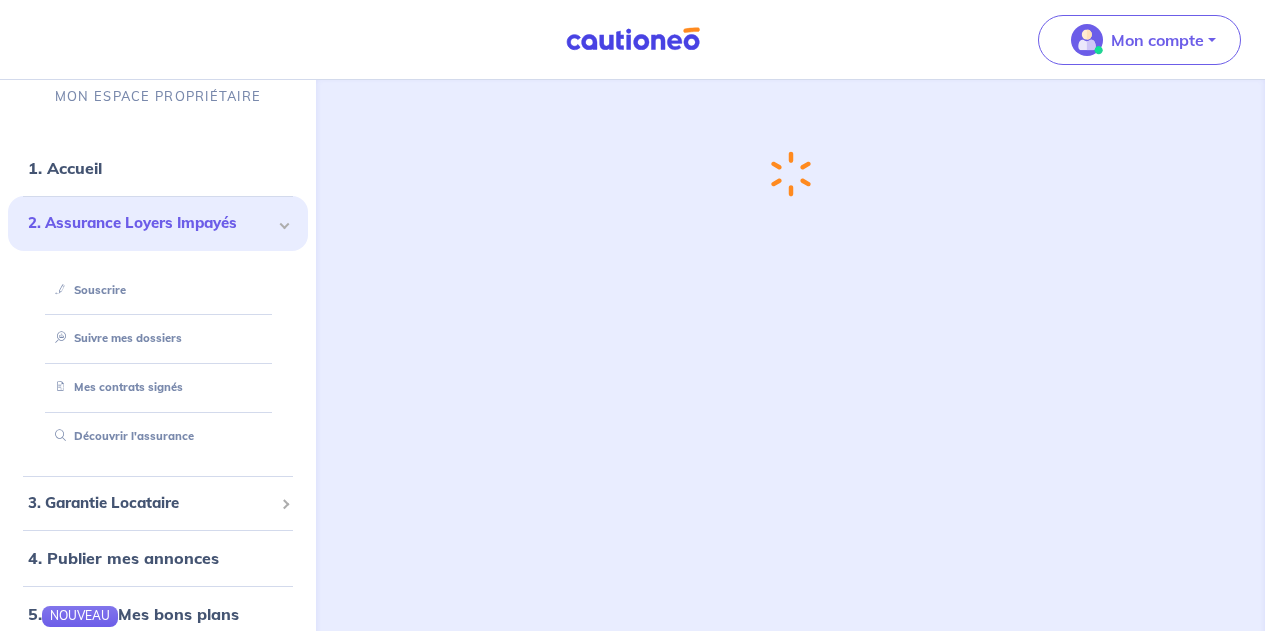 scroll, scrollTop: 0, scrollLeft: 0, axis: both 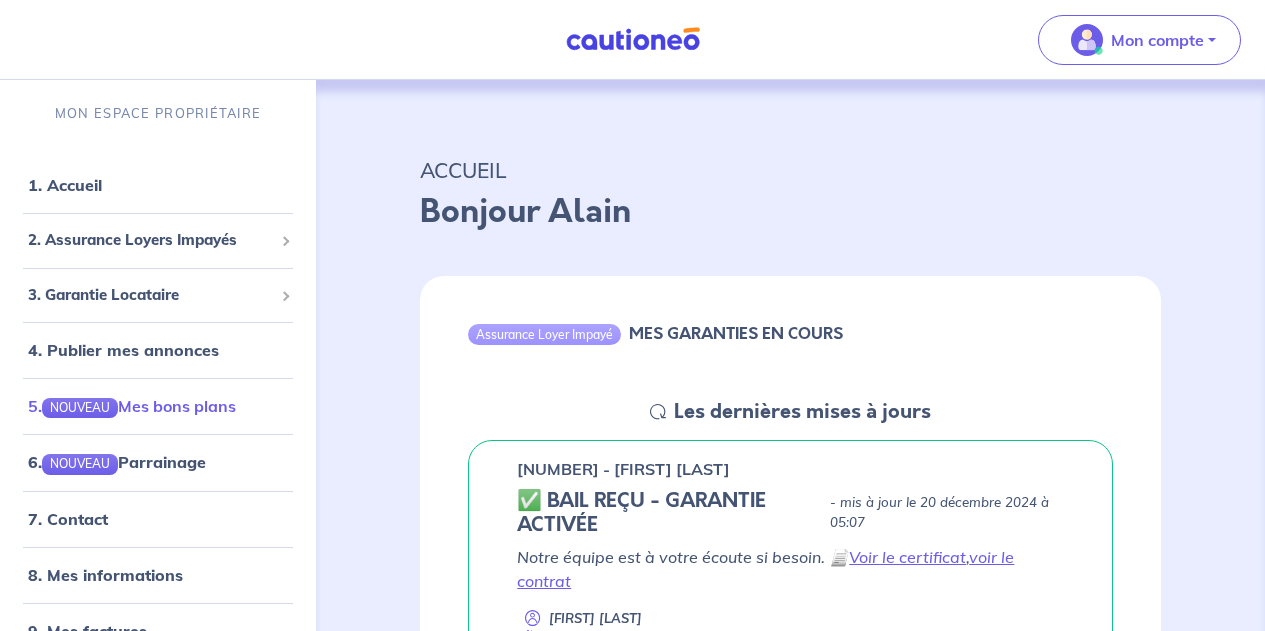 click on "5.  NOUVEAU  Mes bons plans" at bounding box center (132, 406) 